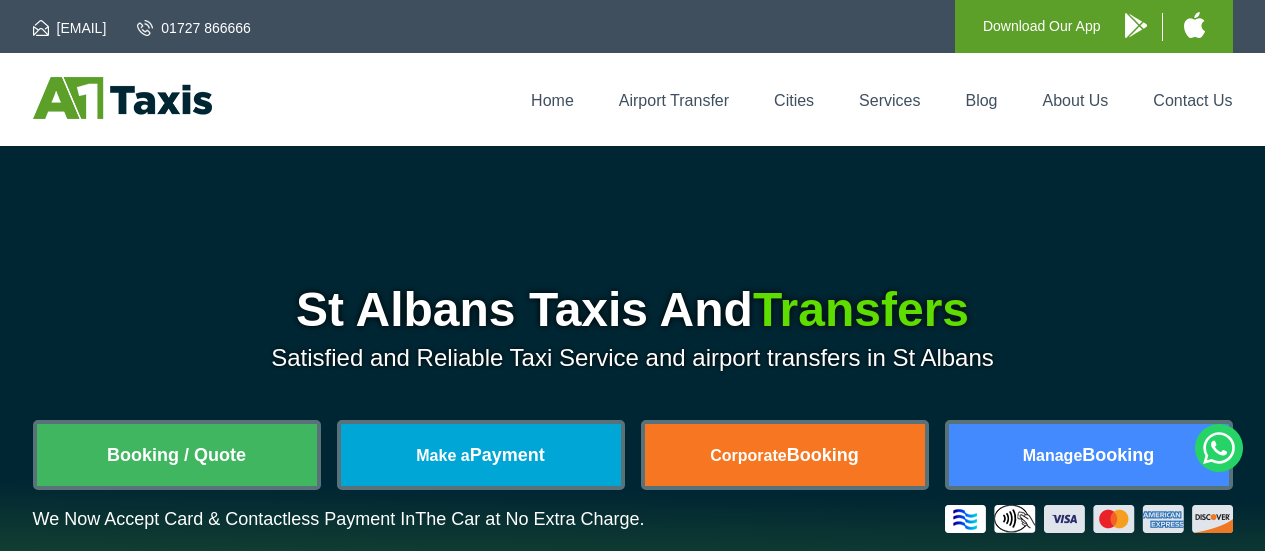 scroll, scrollTop: 0, scrollLeft: 0, axis: both 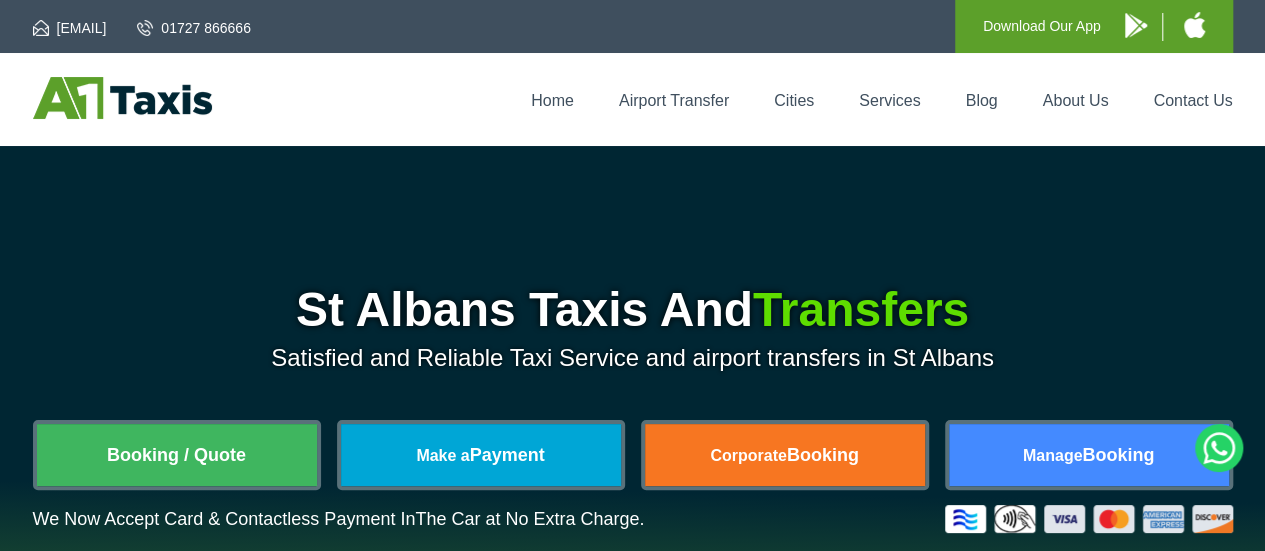 click on "Booking / Quote" at bounding box center [177, 455] 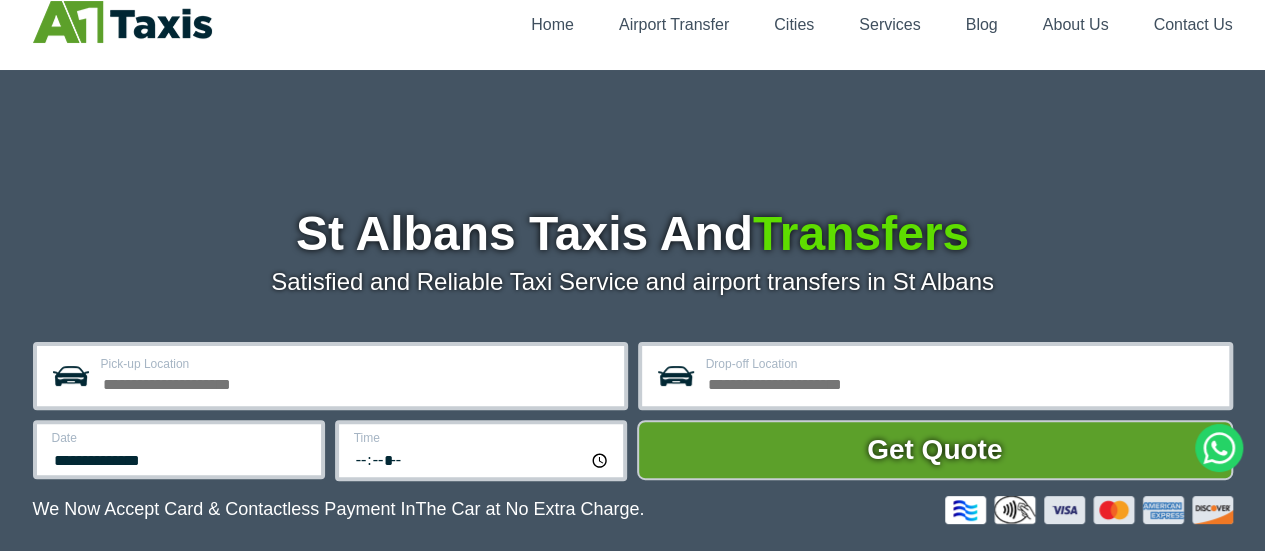 scroll, scrollTop: 400, scrollLeft: 0, axis: vertical 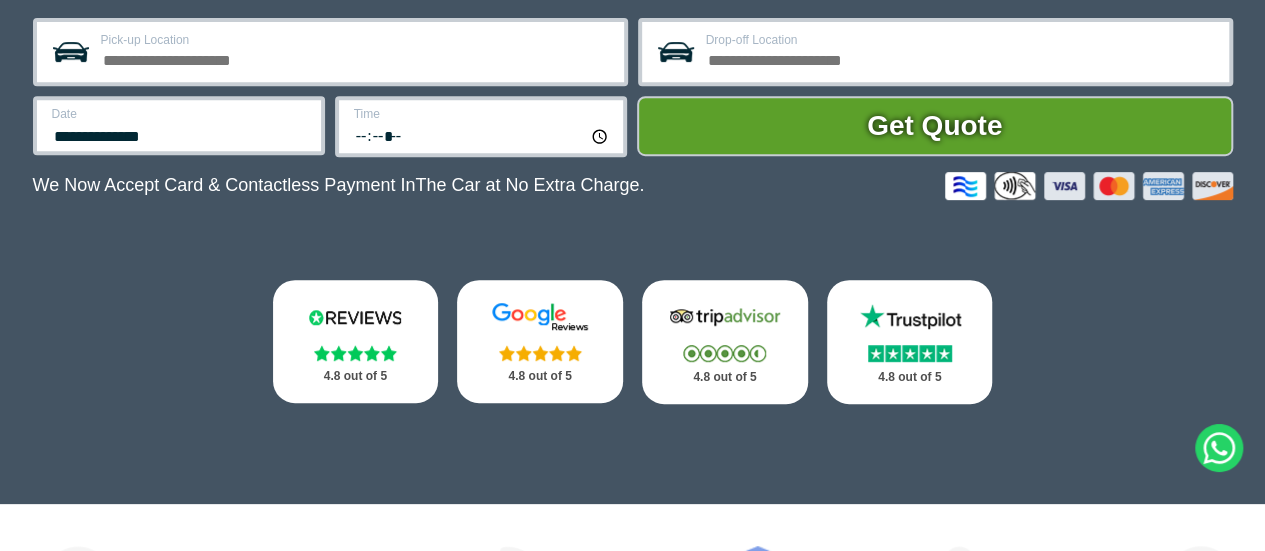click on "Pick-up Location" at bounding box center (356, 58) 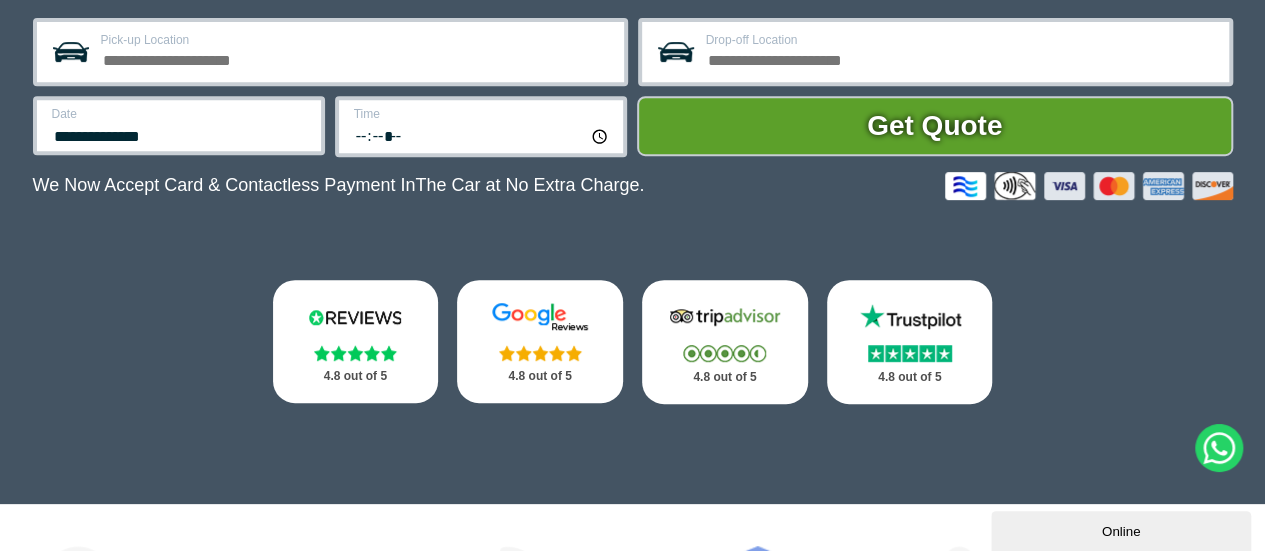scroll, scrollTop: 0, scrollLeft: 0, axis: both 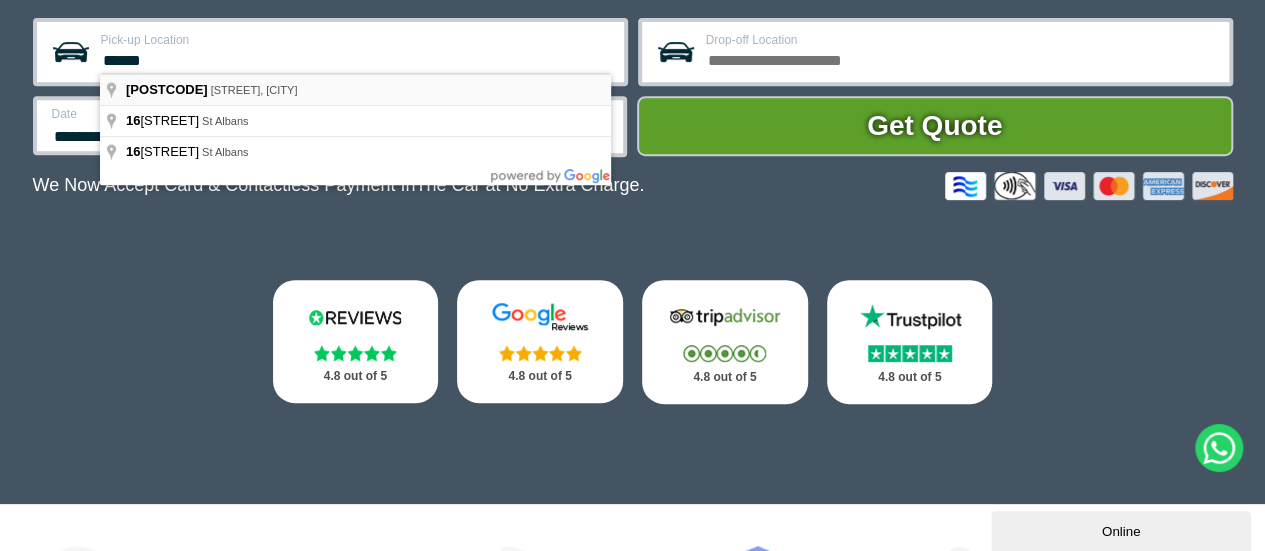 type on "**********" 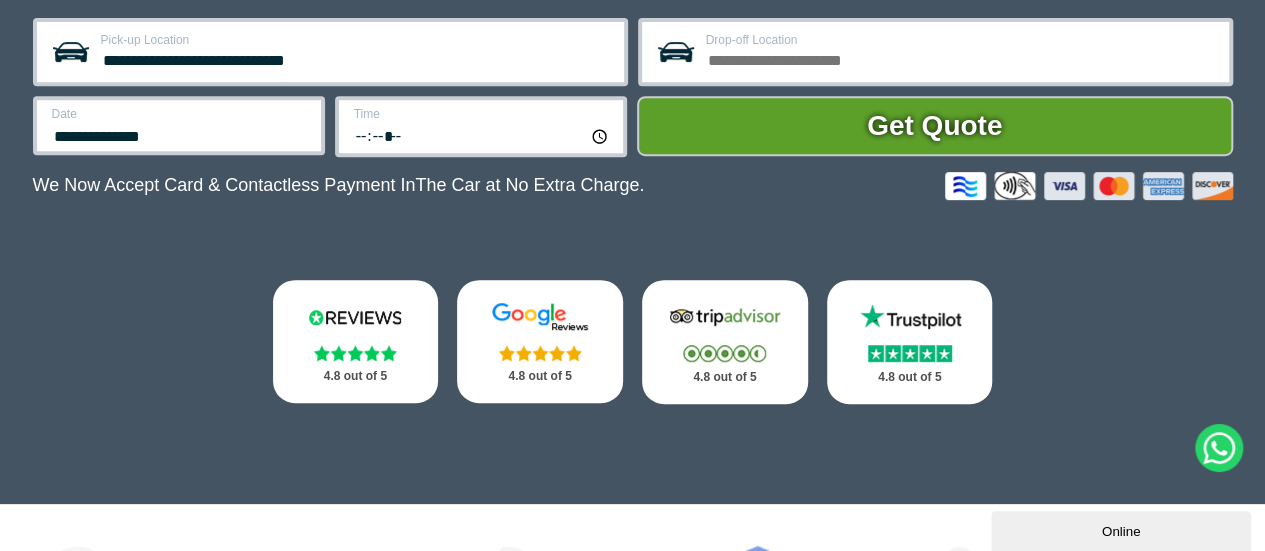 click on "Drop-off Location" at bounding box center [961, 58] 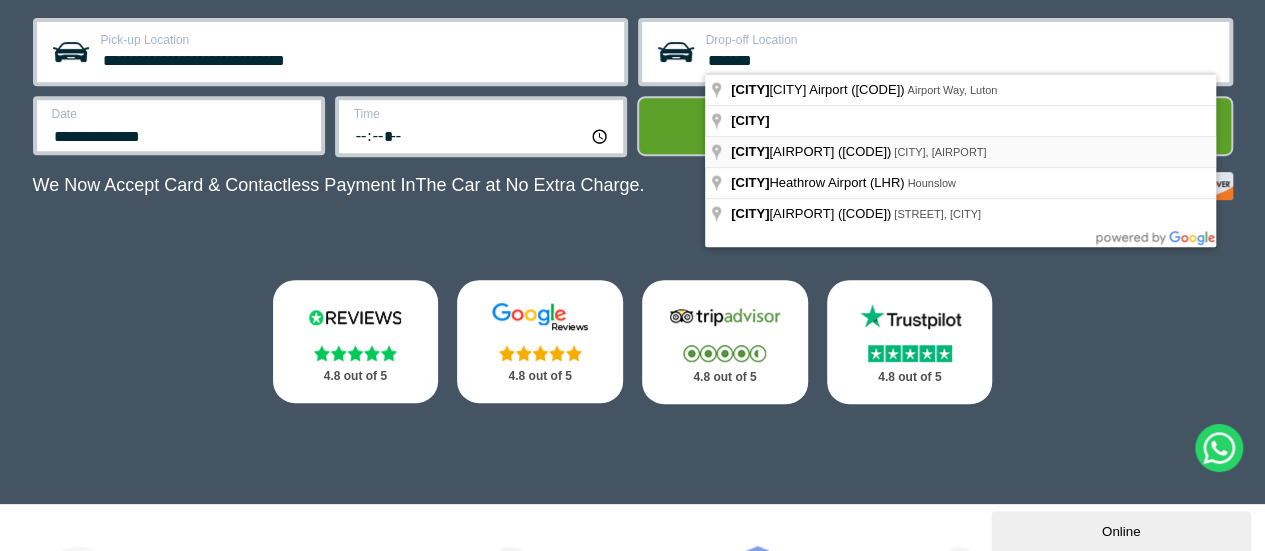type on "**********" 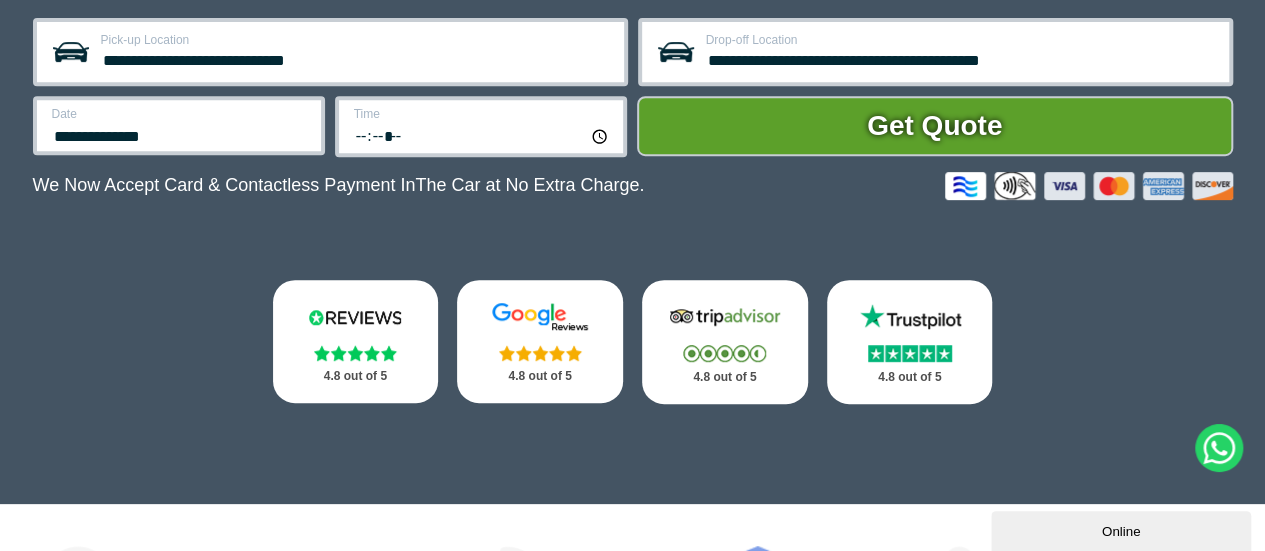 click on "**********" at bounding box center [180, 134] 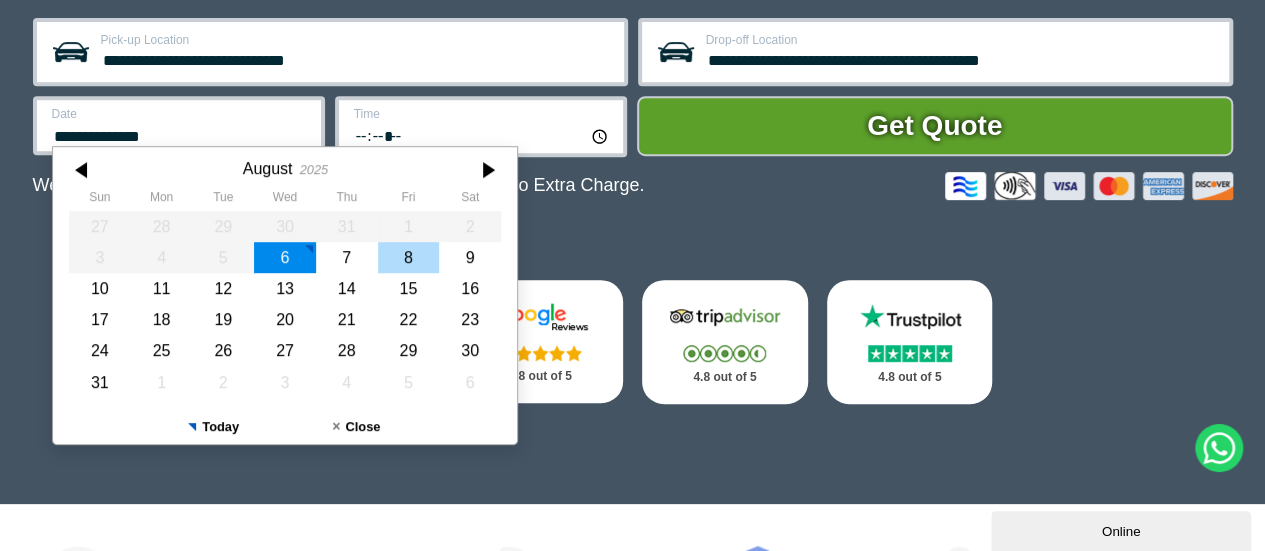 click on "8" at bounding box center (408, 257) 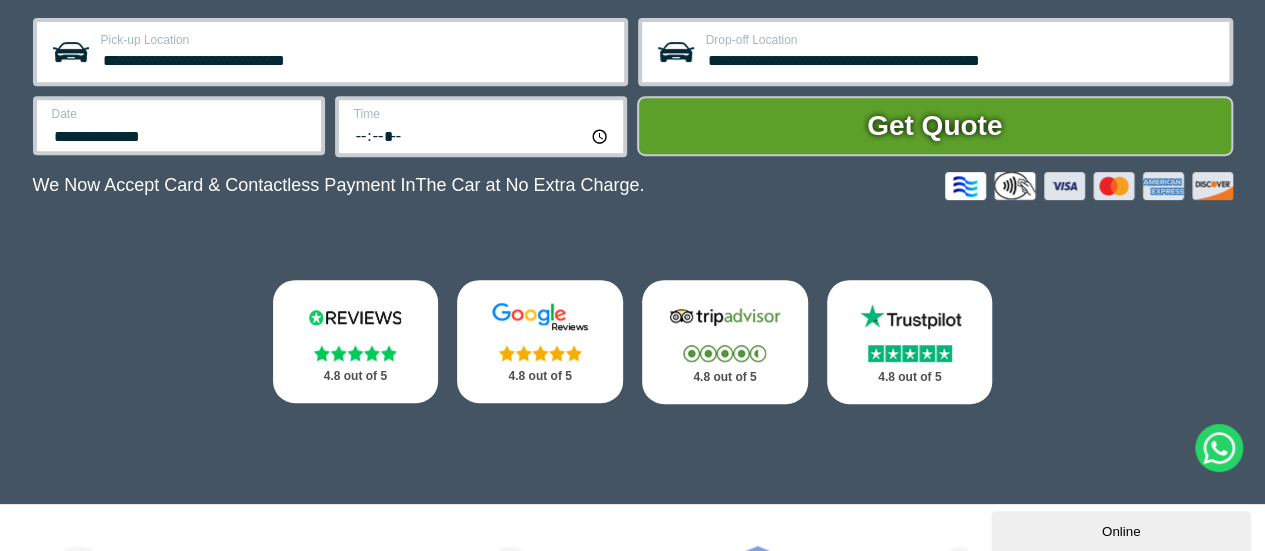 click on "*****" at bounding box center (482, 135) 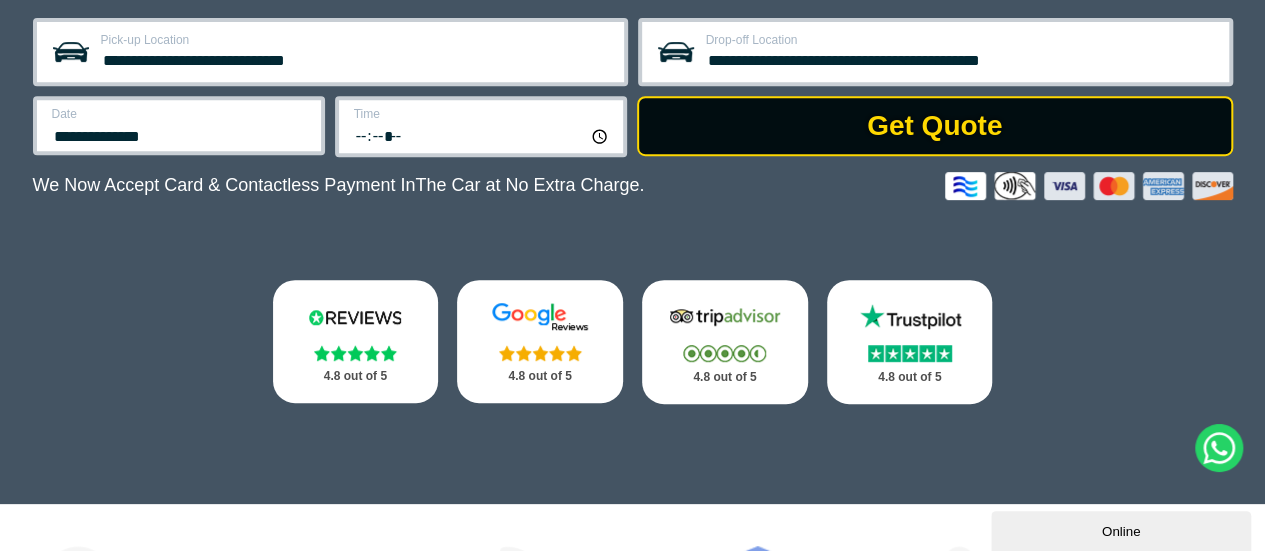click on "Get Quote" at bounding box center (935, 126) 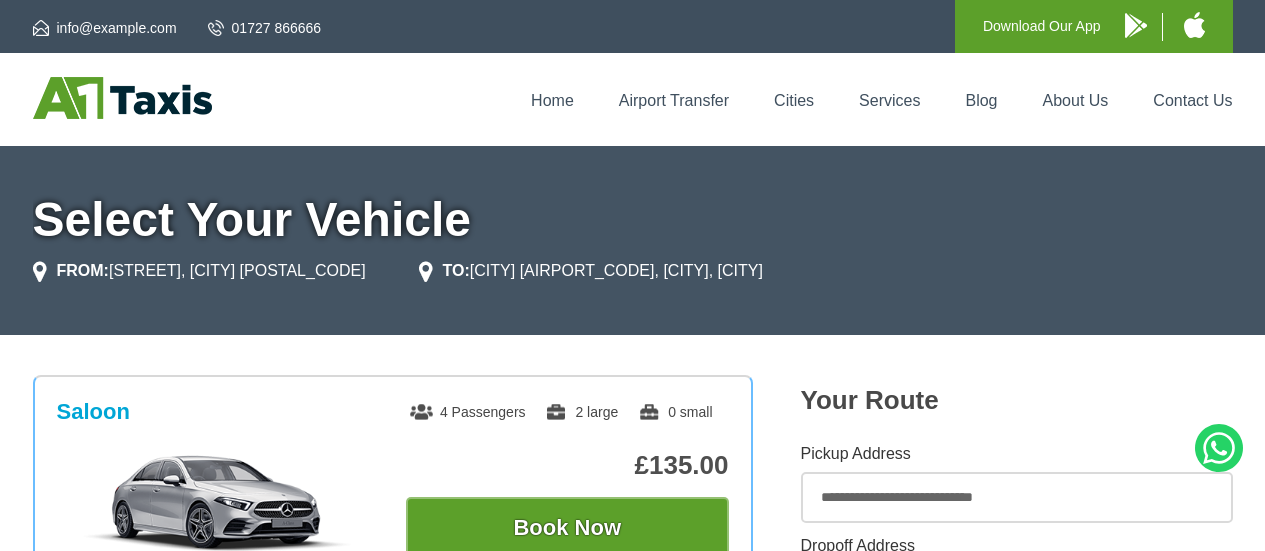 scroll, scrollTop: 0, scrollLeft: 0, axis: both 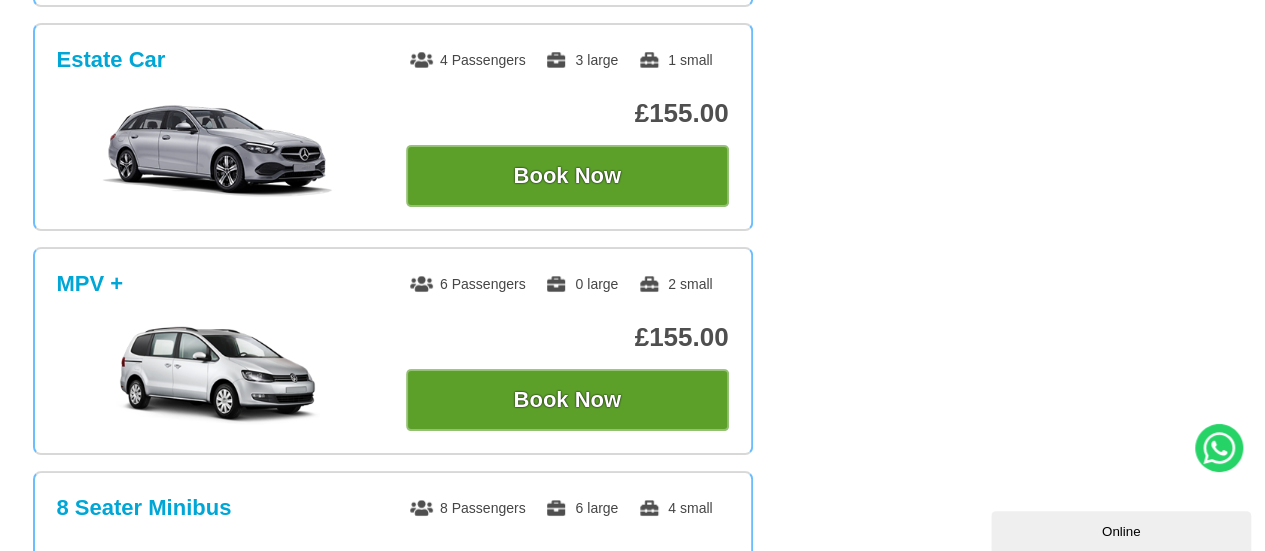 click on "Online" at bounding box center [1121, 531] 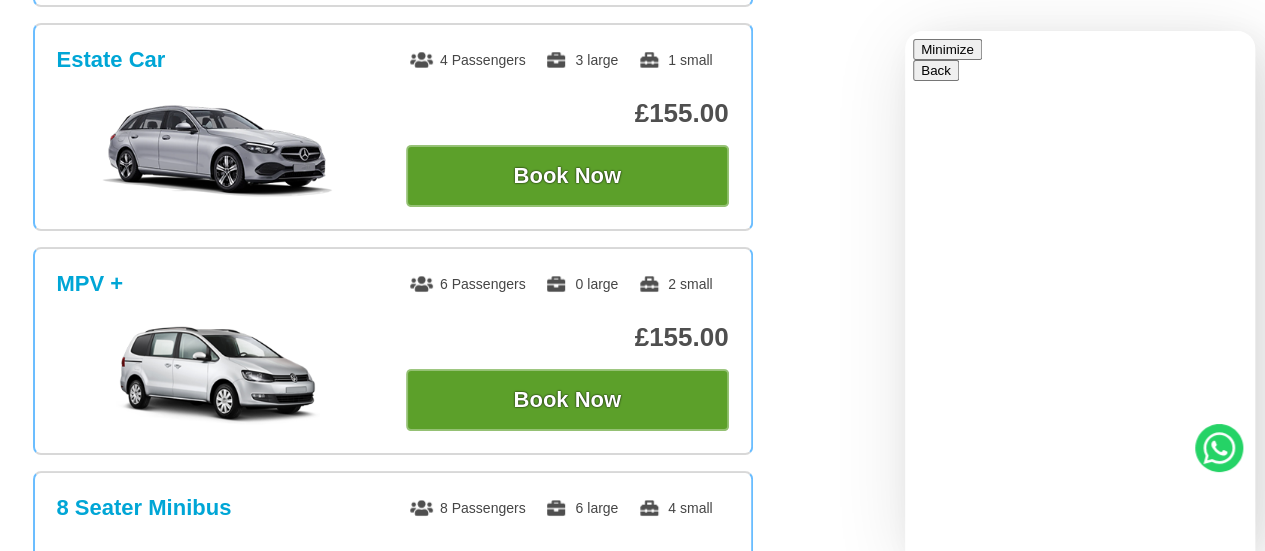 click on "New Conversation" at bounding box center [1080, 660] 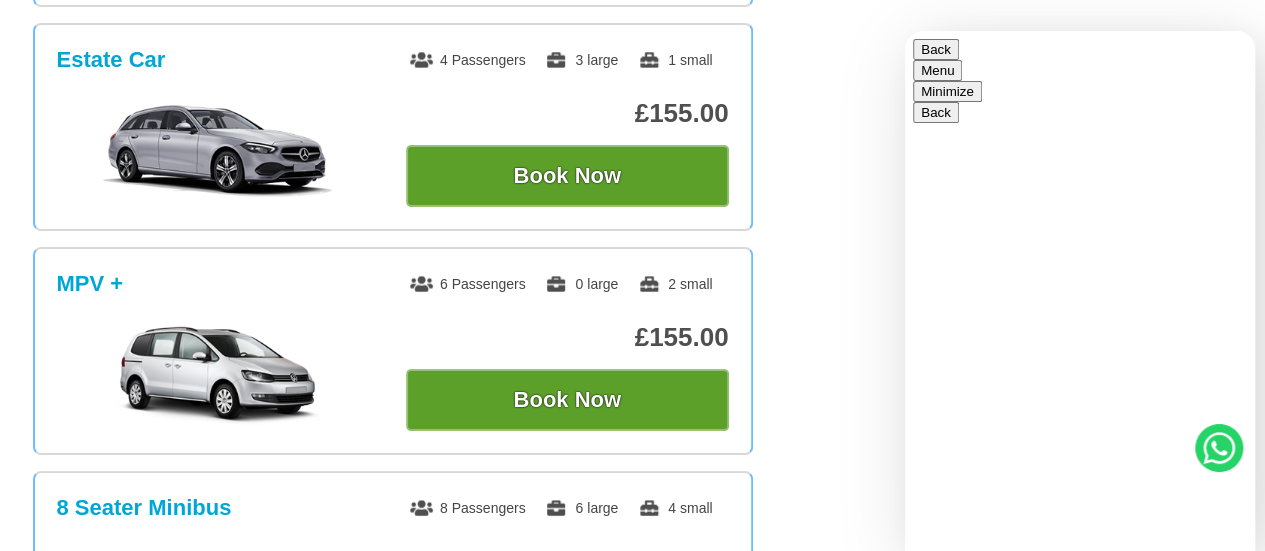 click at bounding box center [905, 31] 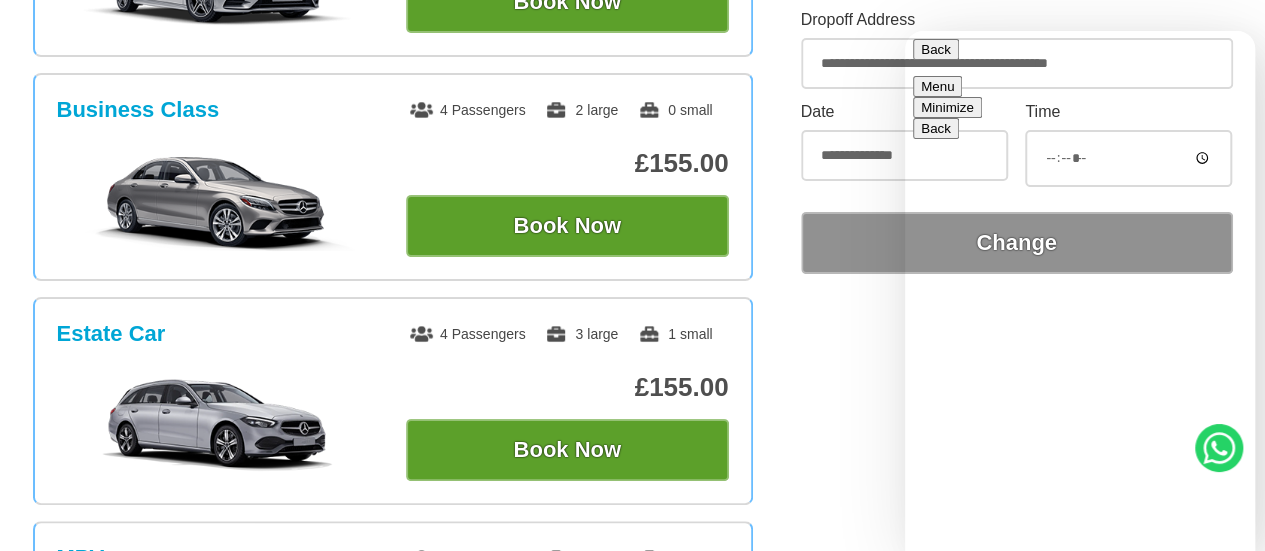 scroll, scrollTop: 700, scrollLeft: 0, axis: vertical 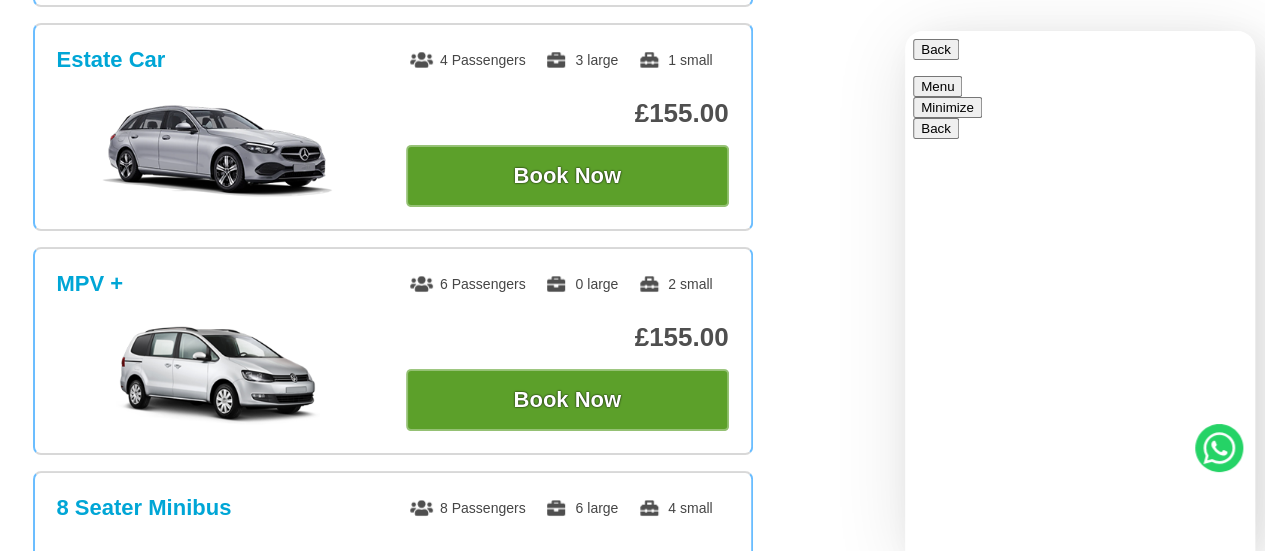 click on "Name" at bounding box center (1090, 1233) 